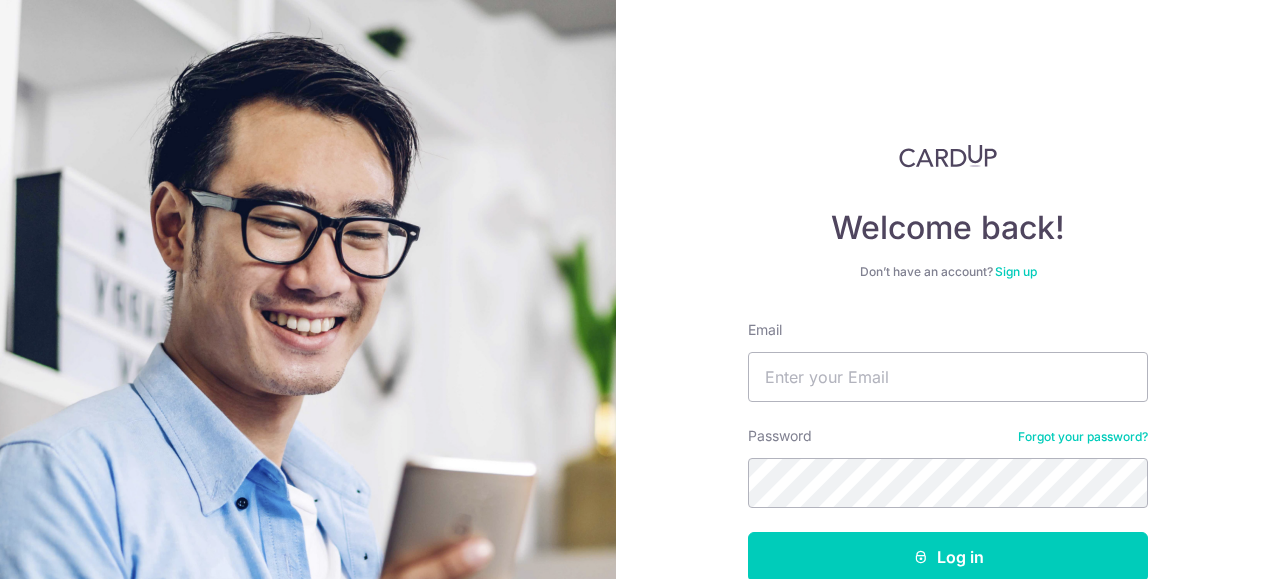 scroll, scrollTop: 0, scrollLeft: 0, axis: both 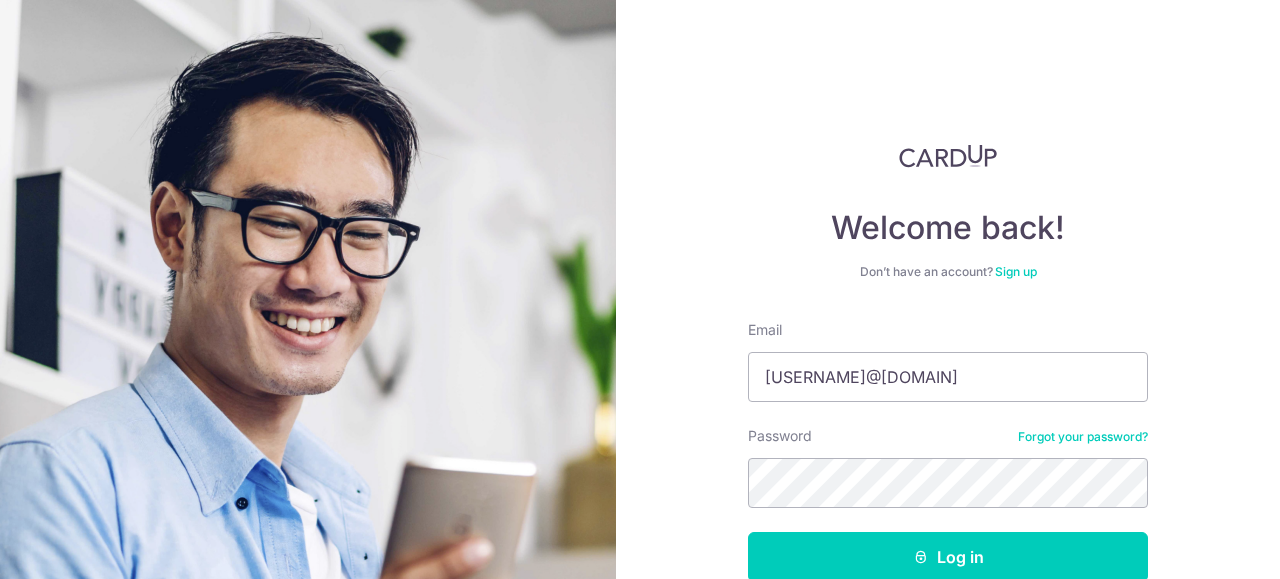 type on "[EMAIL]" 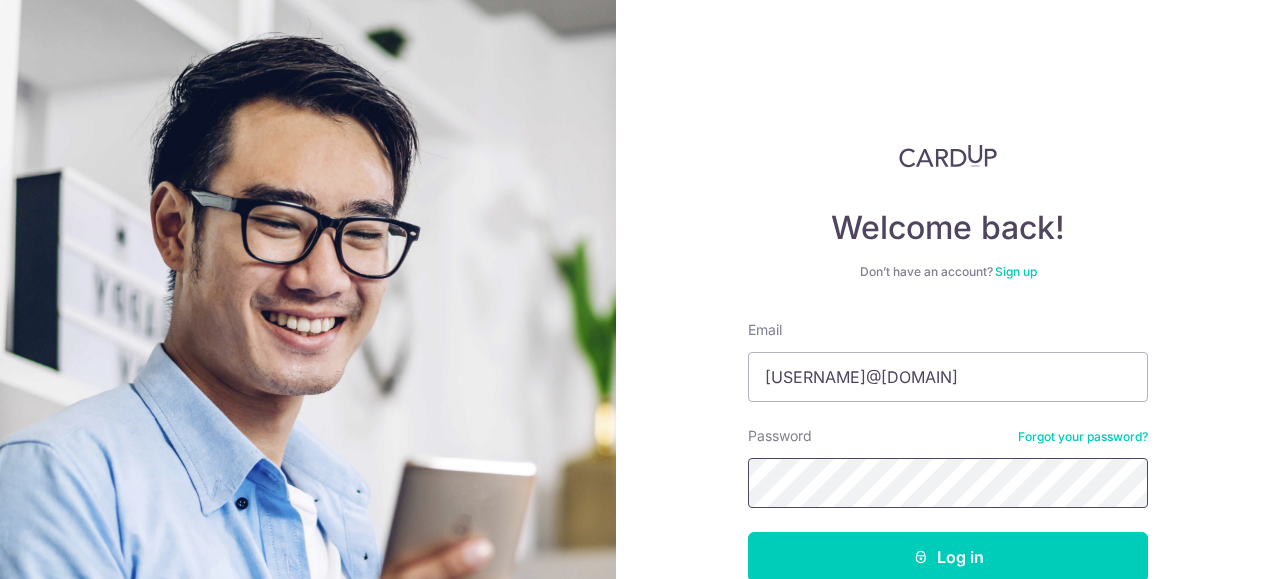scroll, scrollTop: 100, scrollLeft: 0, axis: vertical 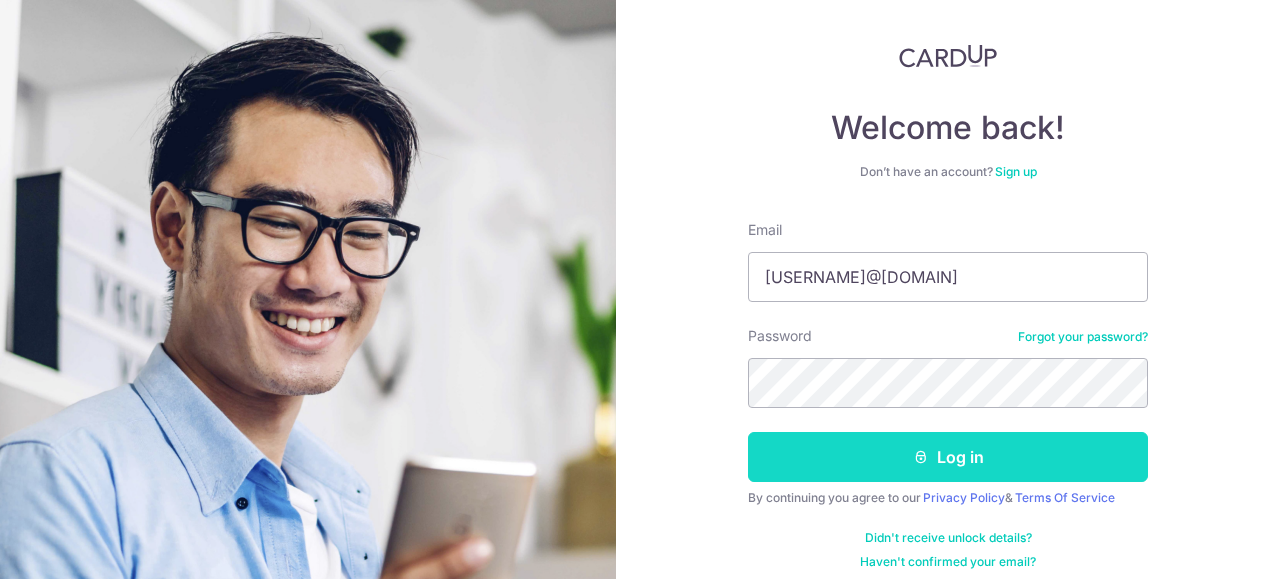 click on "Log in" at bounding box center (948, 457) 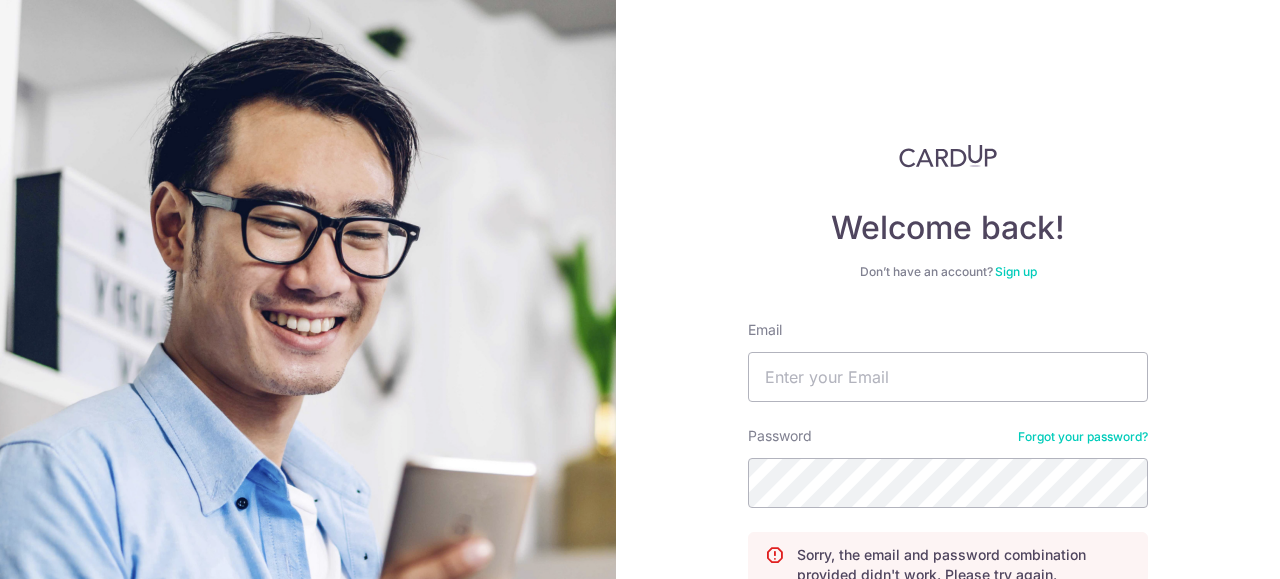 scroll, scrollTop: 0, scrollLeft: 0, axis: both 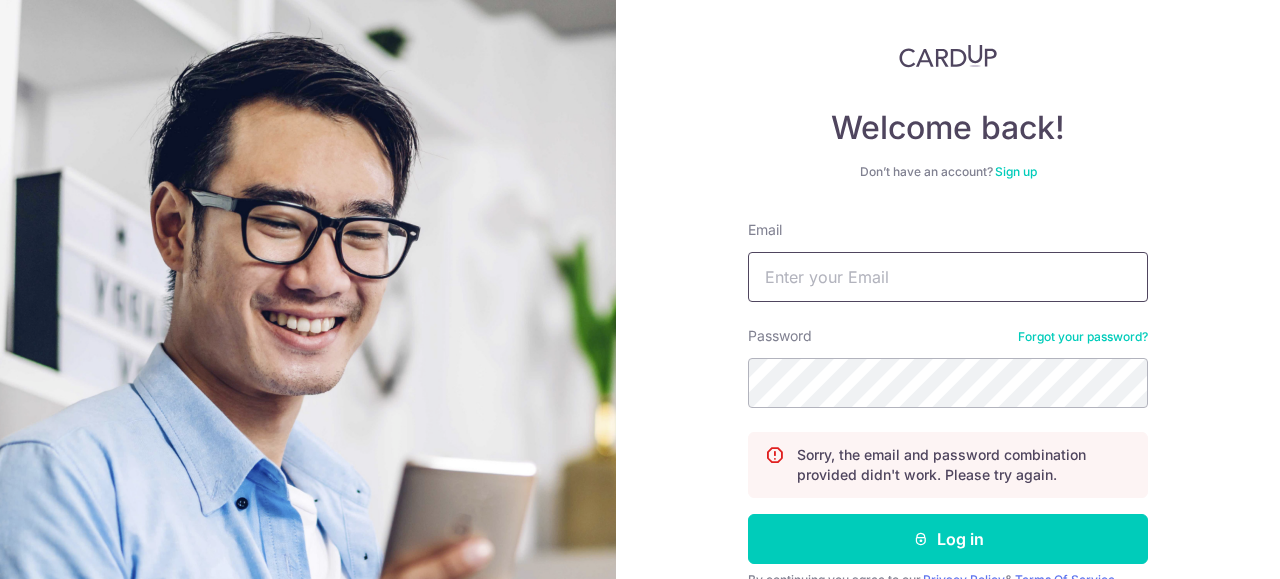 click on "Email" at bounding box center (948, 277) 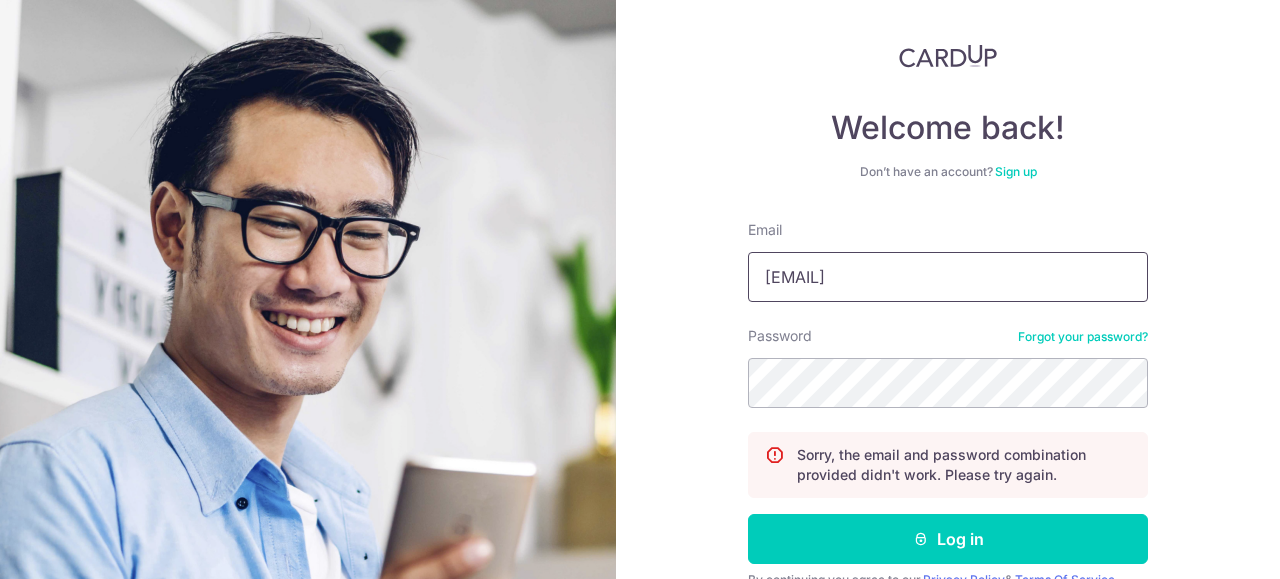 type on "[EMAIL]" 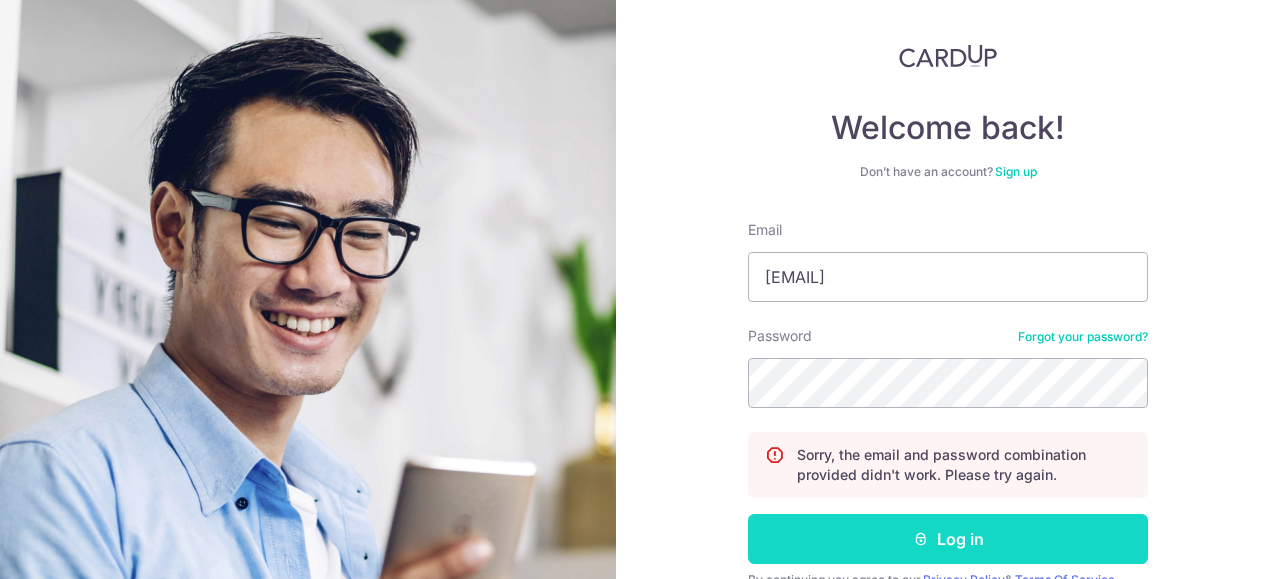 click on "Log in" at bounding box center [948, 539] 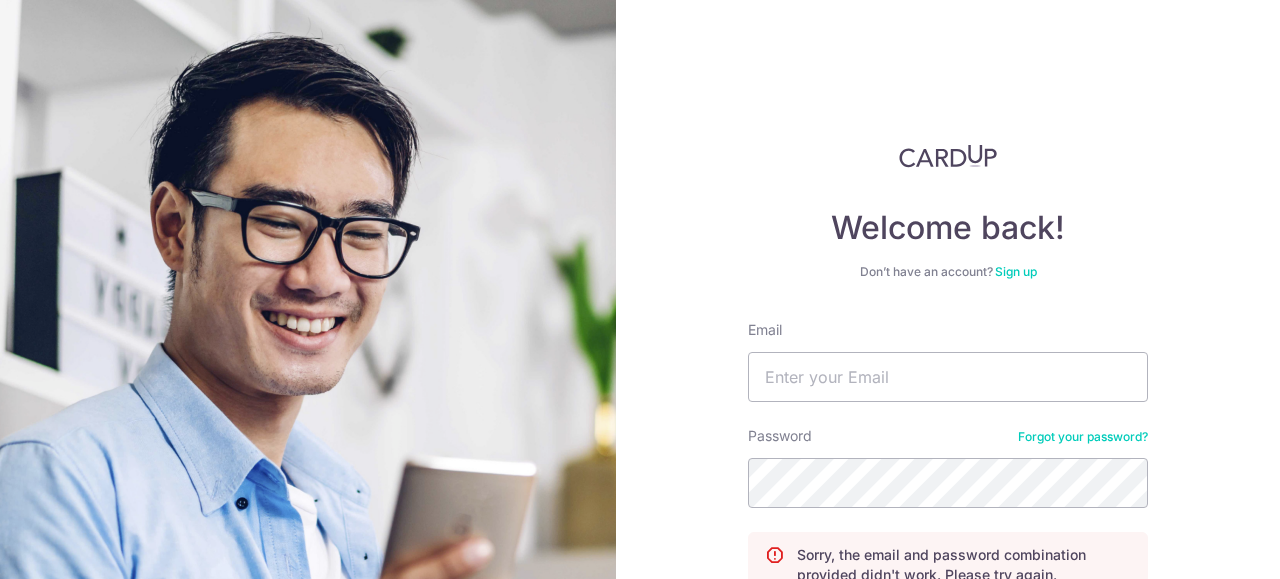 scroll, scrollTop: 0, scrollLeft: 0, axis: both 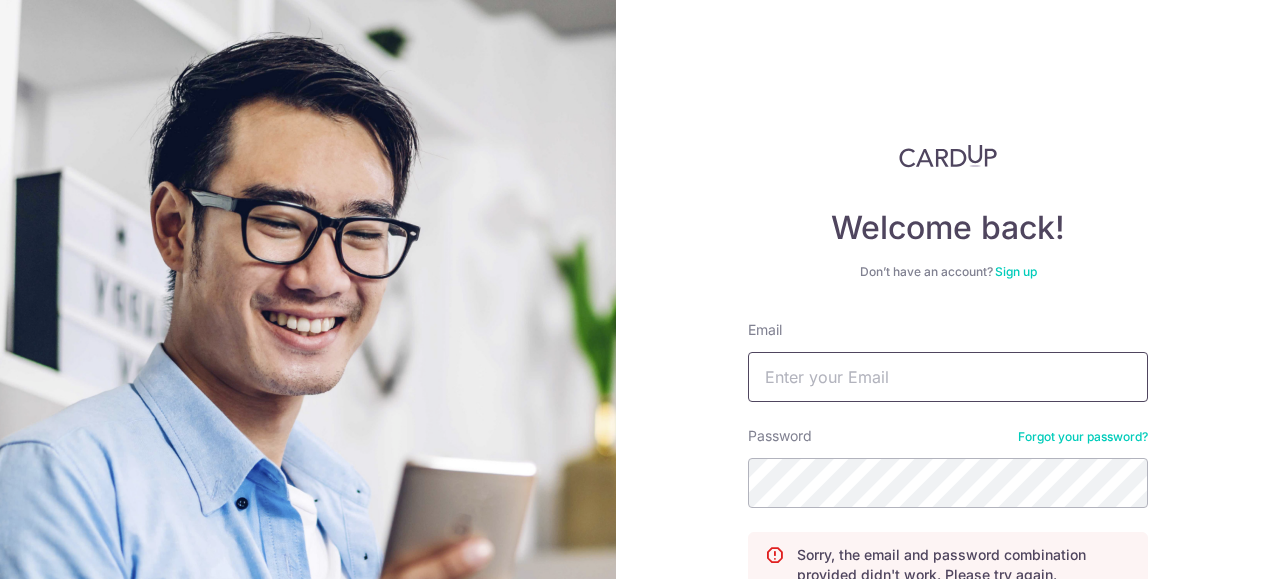 click on "Email" at bounding box center [948, 377] 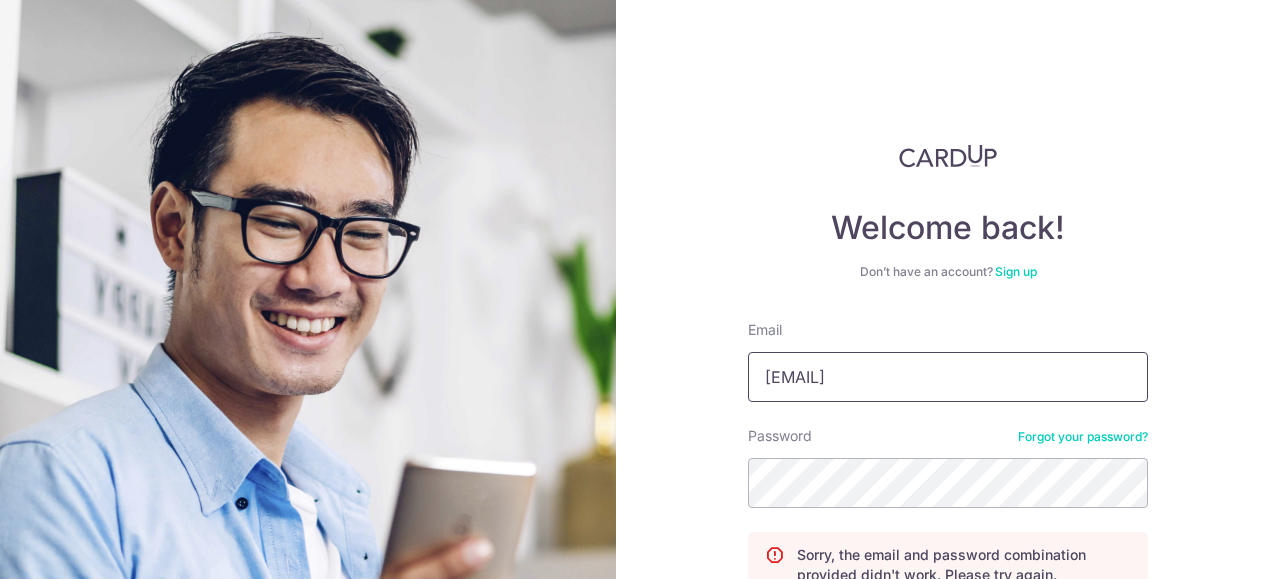 type on "[EMAIL]" 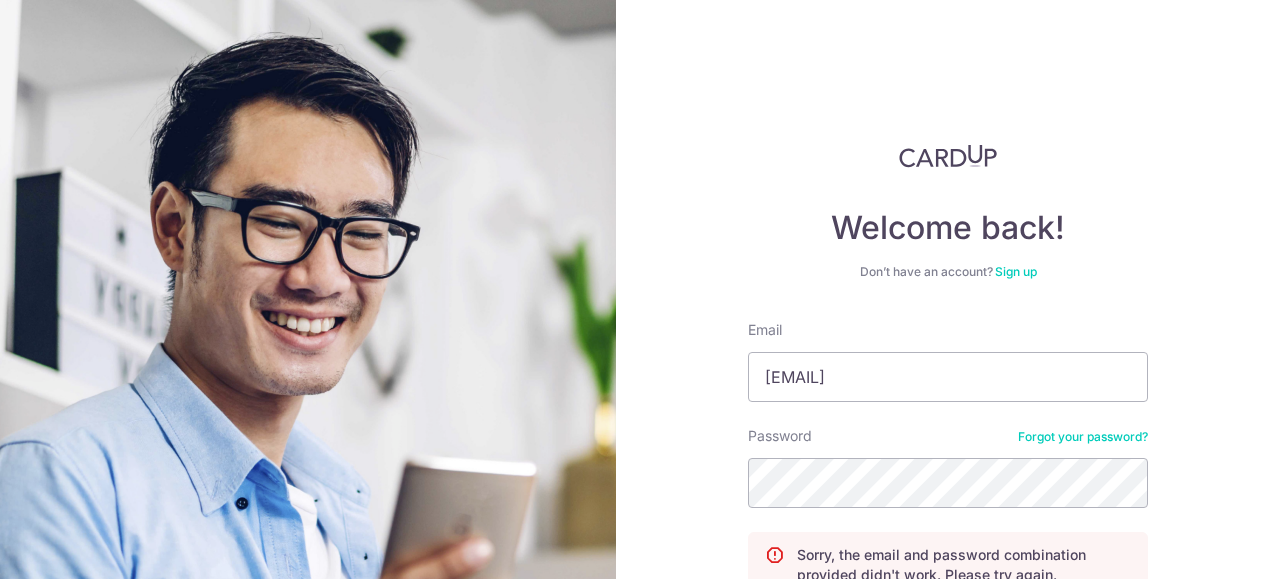 click on "Forgot your password?" at bounding box center [1083, 437] 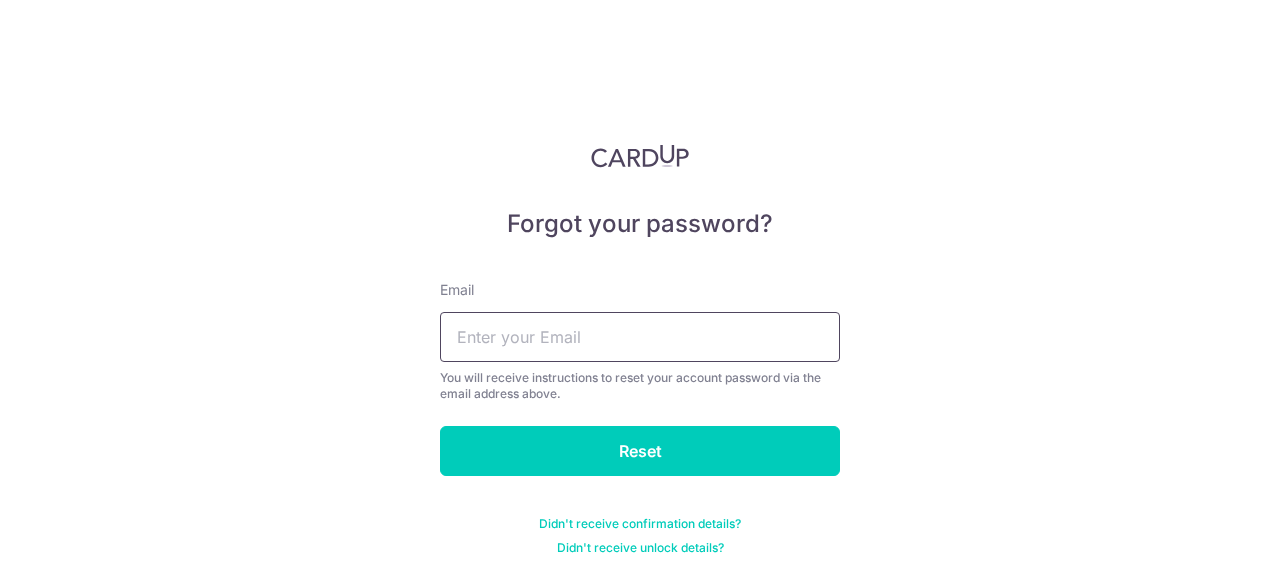 click at bounding box center [640, 337] 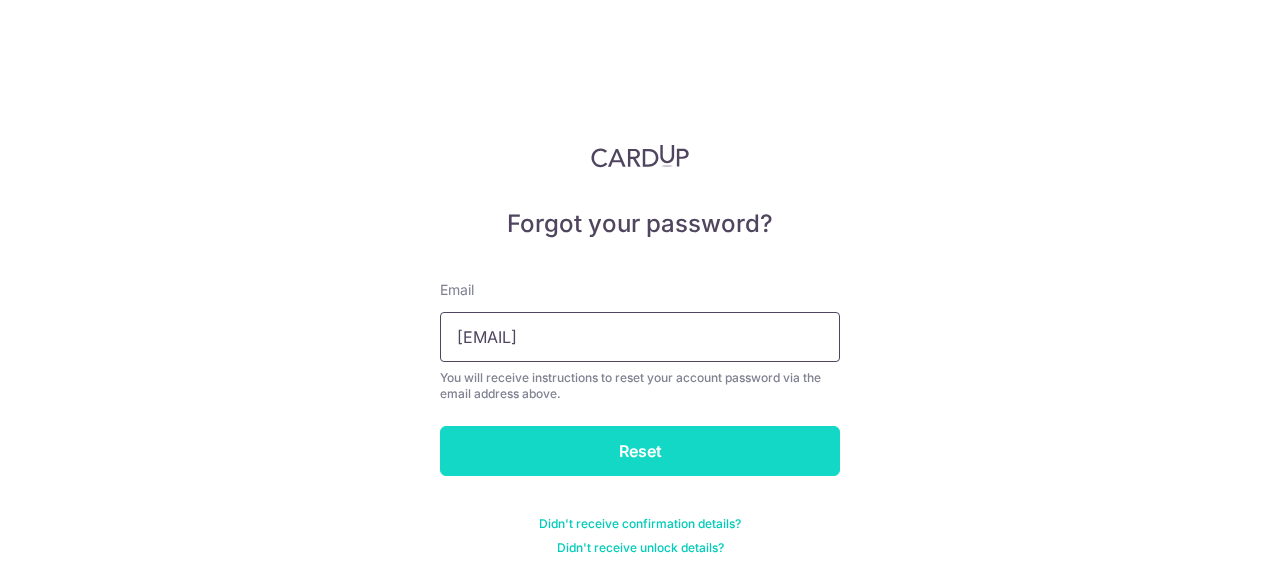 type on "[EMAIL]" 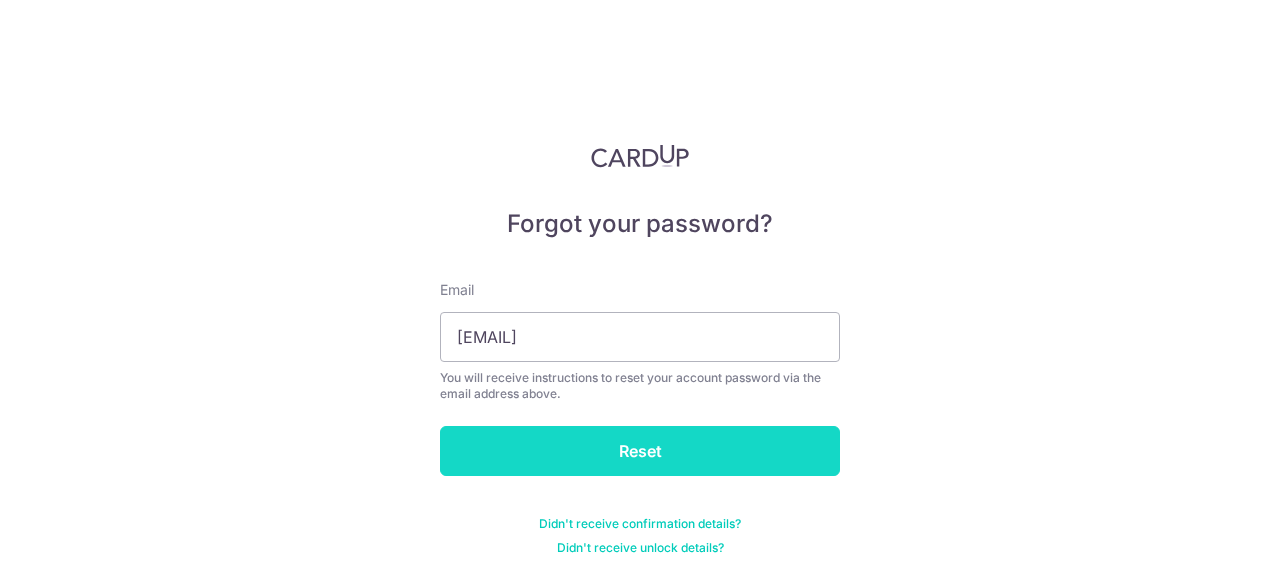 click on "Reset" at bounding box center [640, 451] 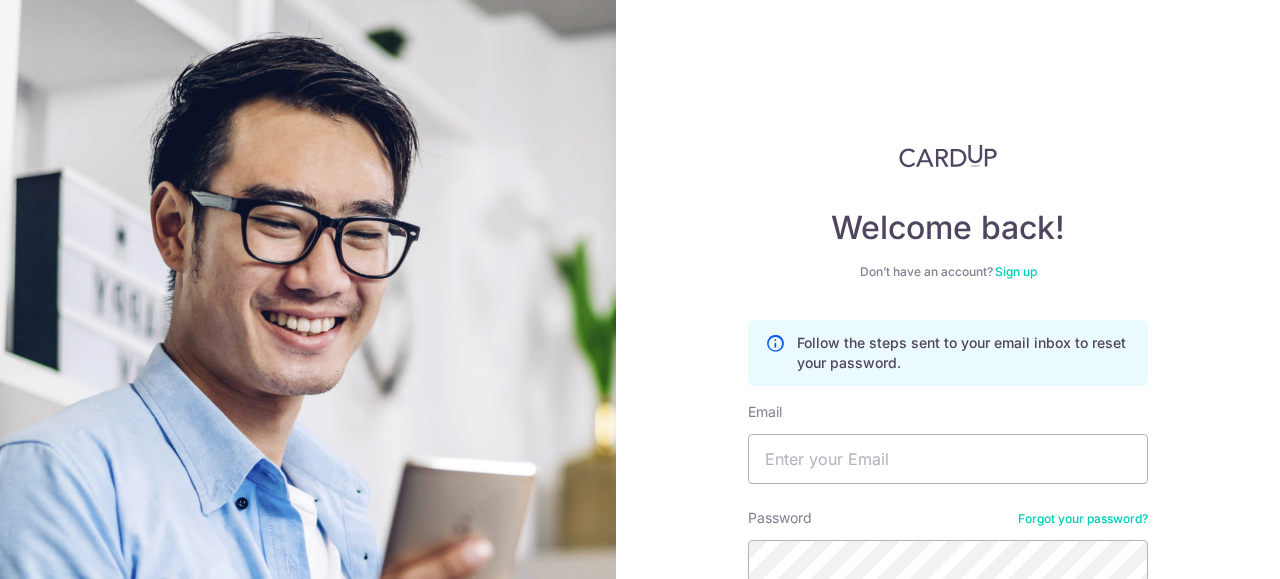 scroll, scrollTop: 0, scrollLeft: 0, axis: both 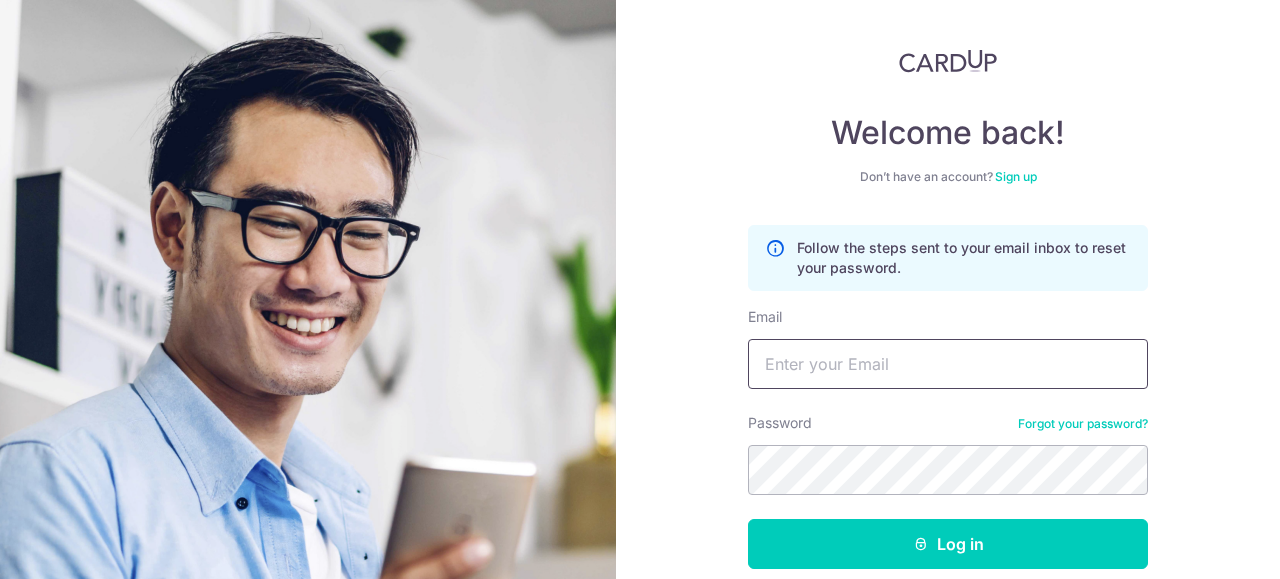 click on "Email" at bounding box center (948, 364) 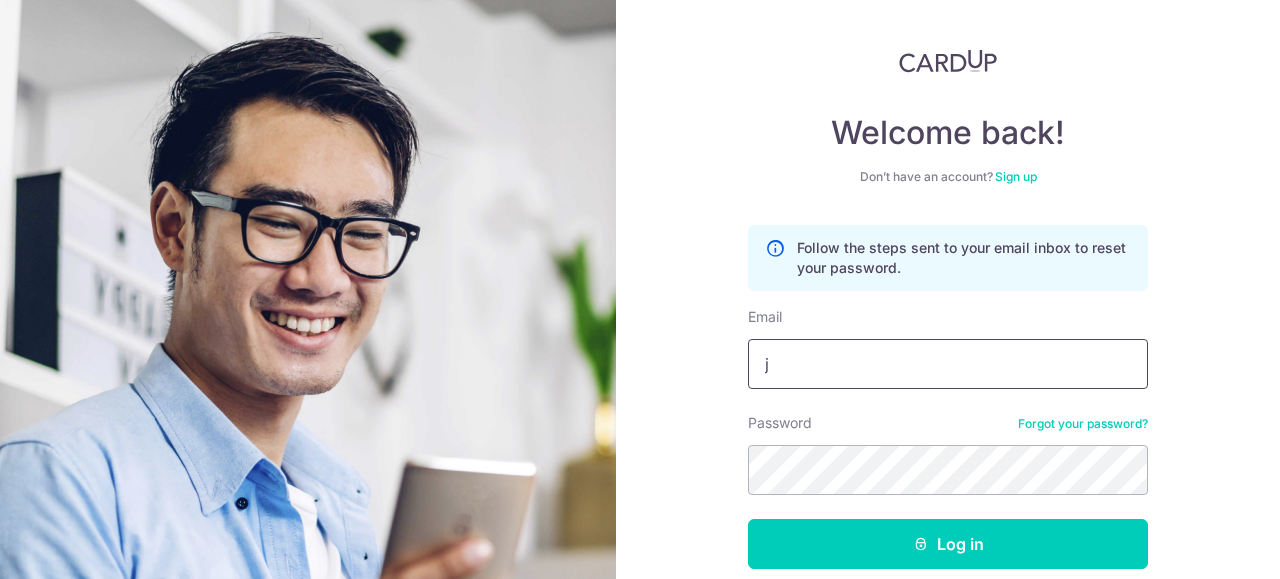 type on "[EMAIL]" 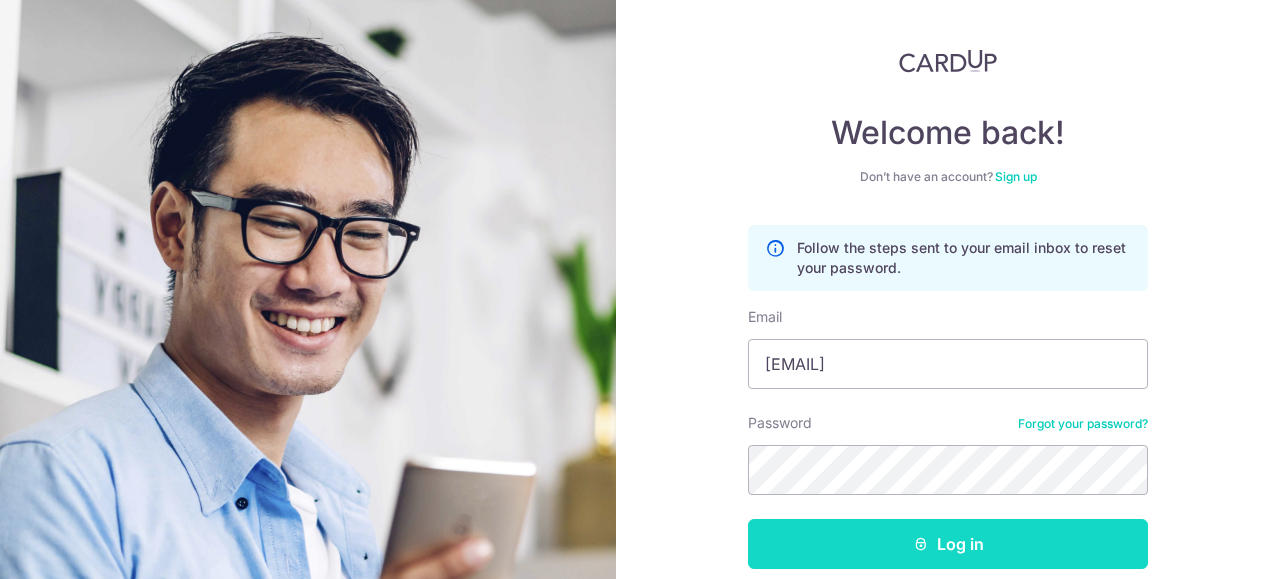 click on "Log in" at bounding box center [948, 544] 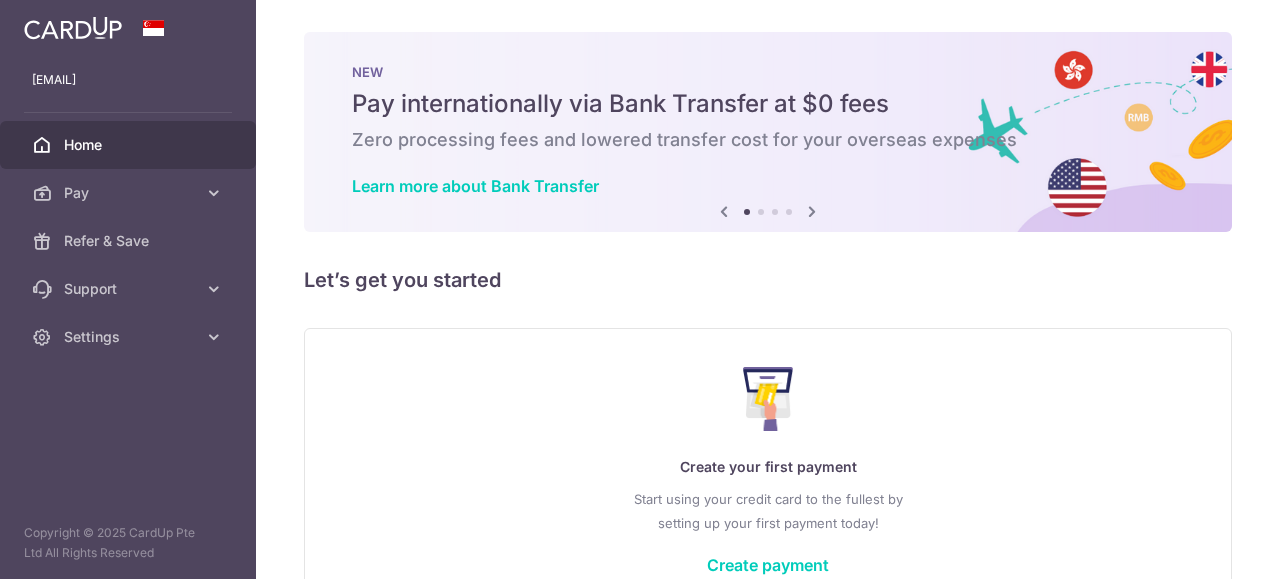 scroll, scrollTop: 0, scrollLeft: 0, axis: both 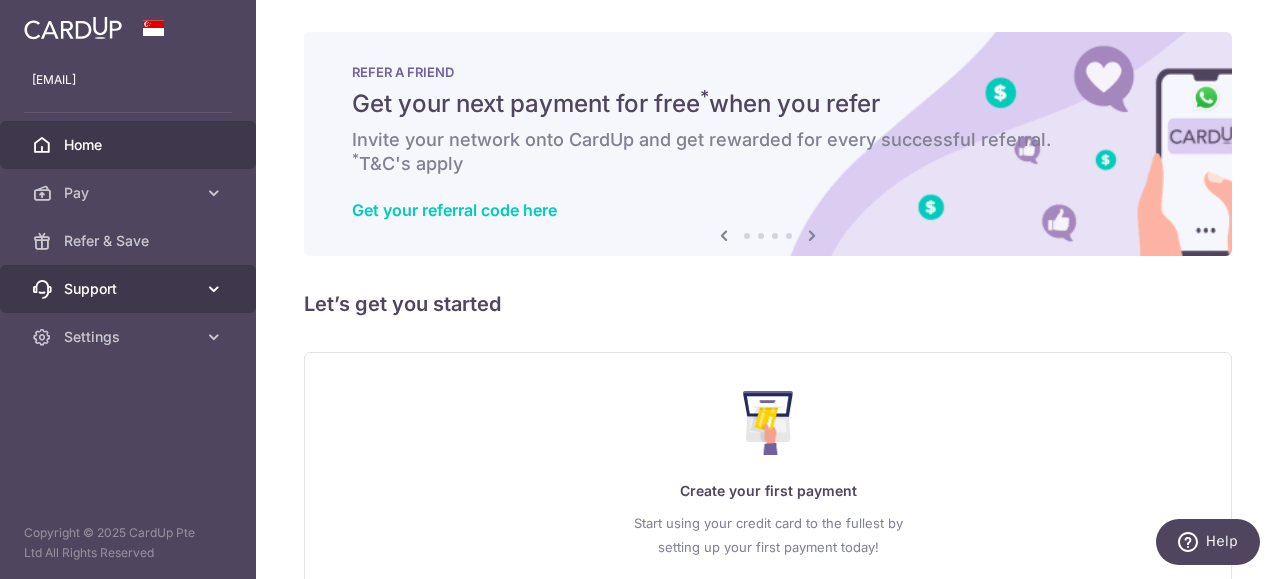 click at bounding box center (214, 289) 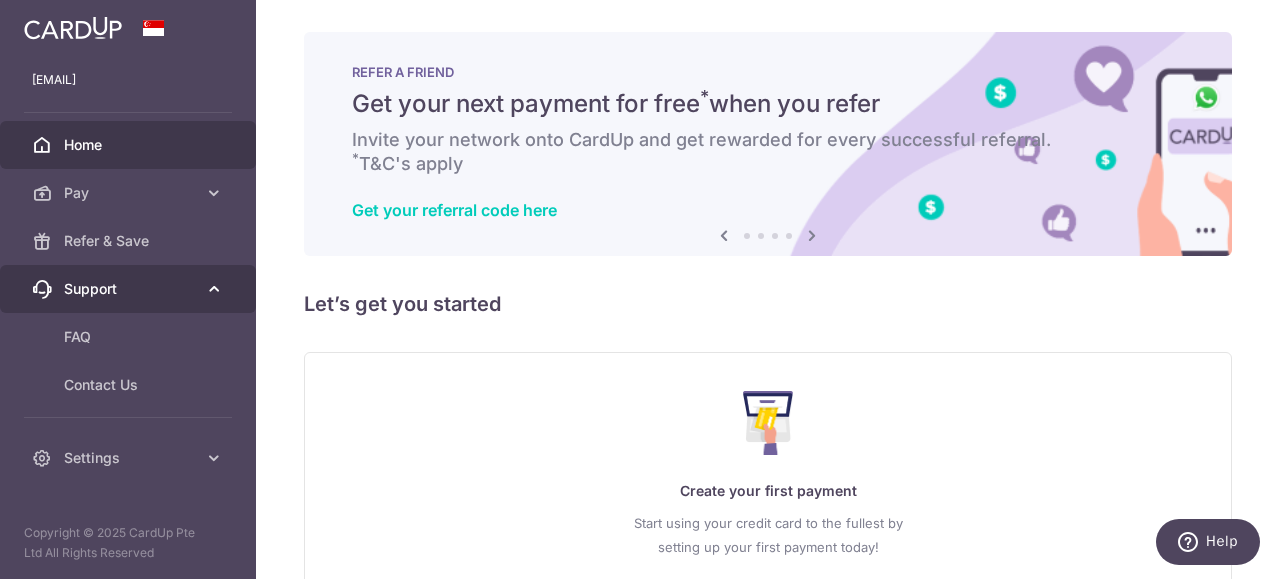 click at bounding box center [214, 289] 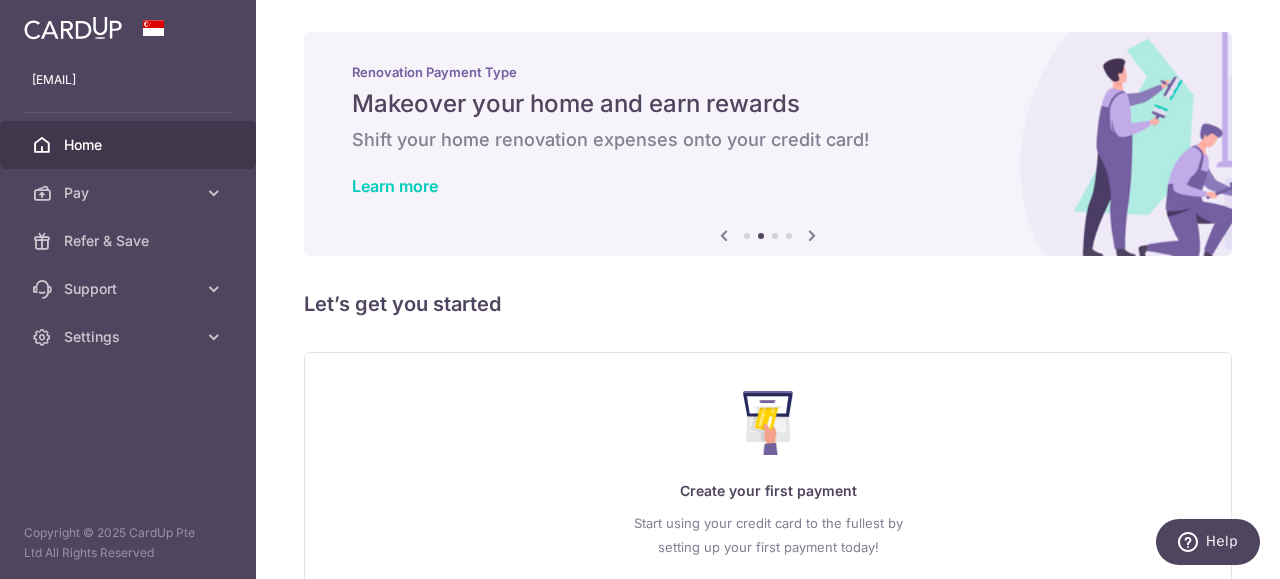 click on "Renovation Payment Type
Makeover your home and earn rewards
Shift your home renovation expenses onto your credit card!
Learn more" at bounding box center [768, 132] 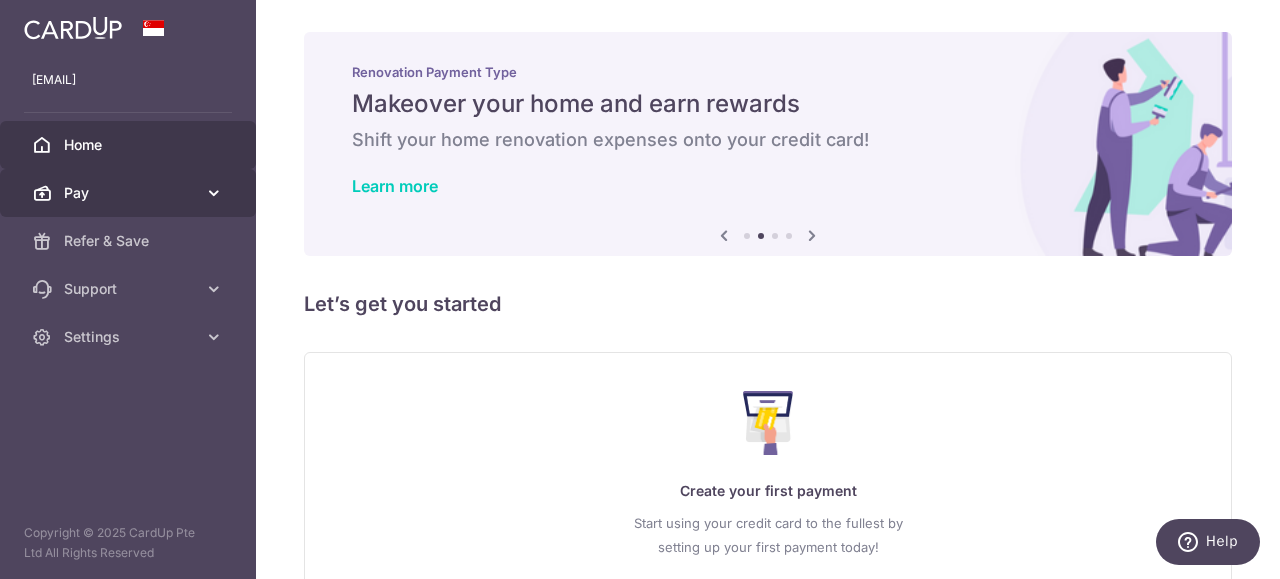 click on "Pay" at bounding box center (128, 193) 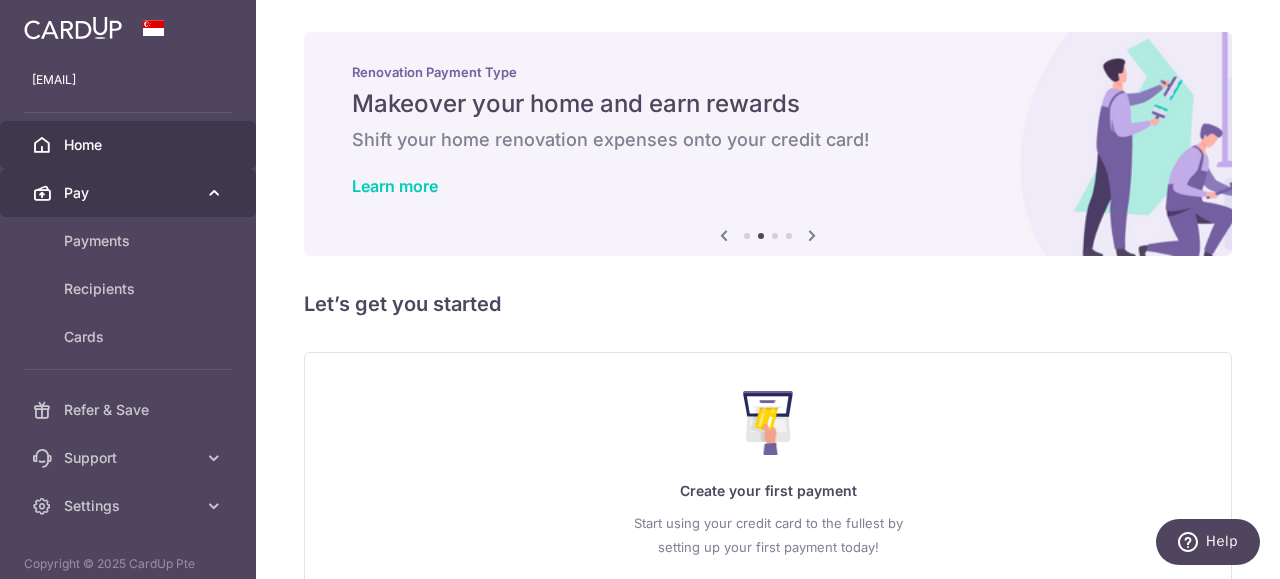 click on "Pay" at bounding box center [128, 193] 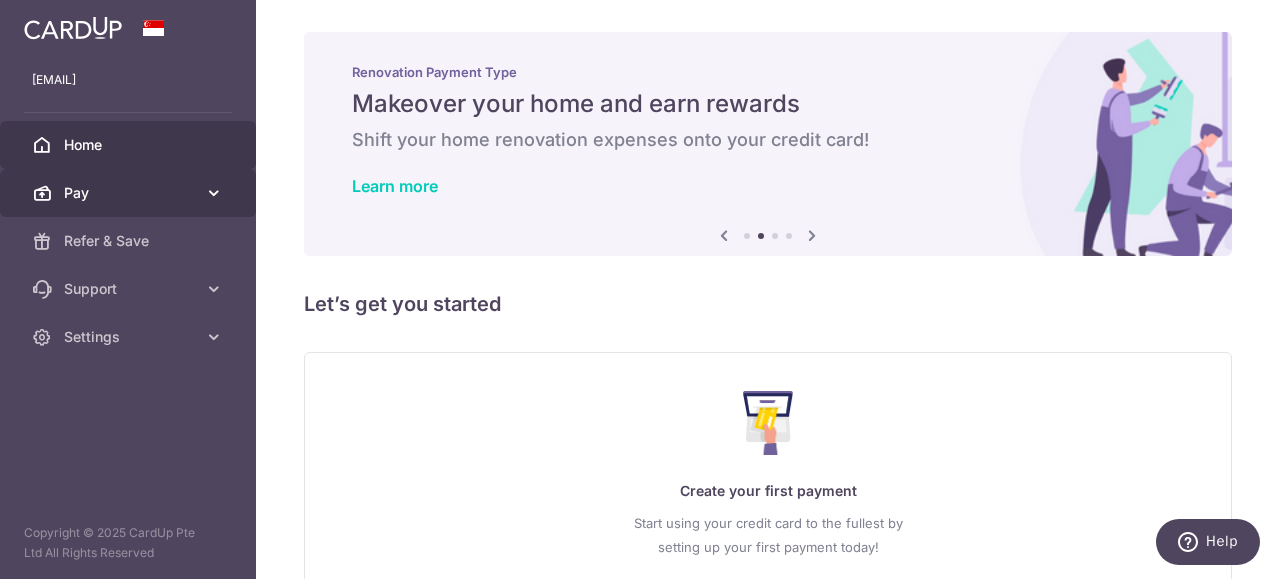 click at bounding box center [214, 193] 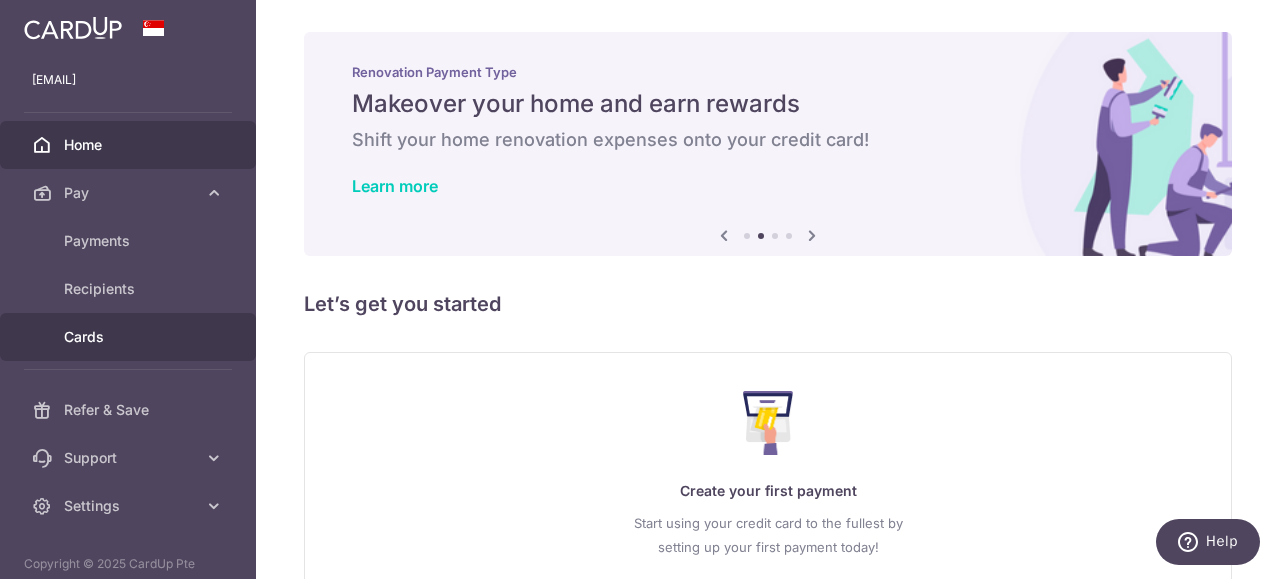 click on "Cards" at bounding box center (130, 337) 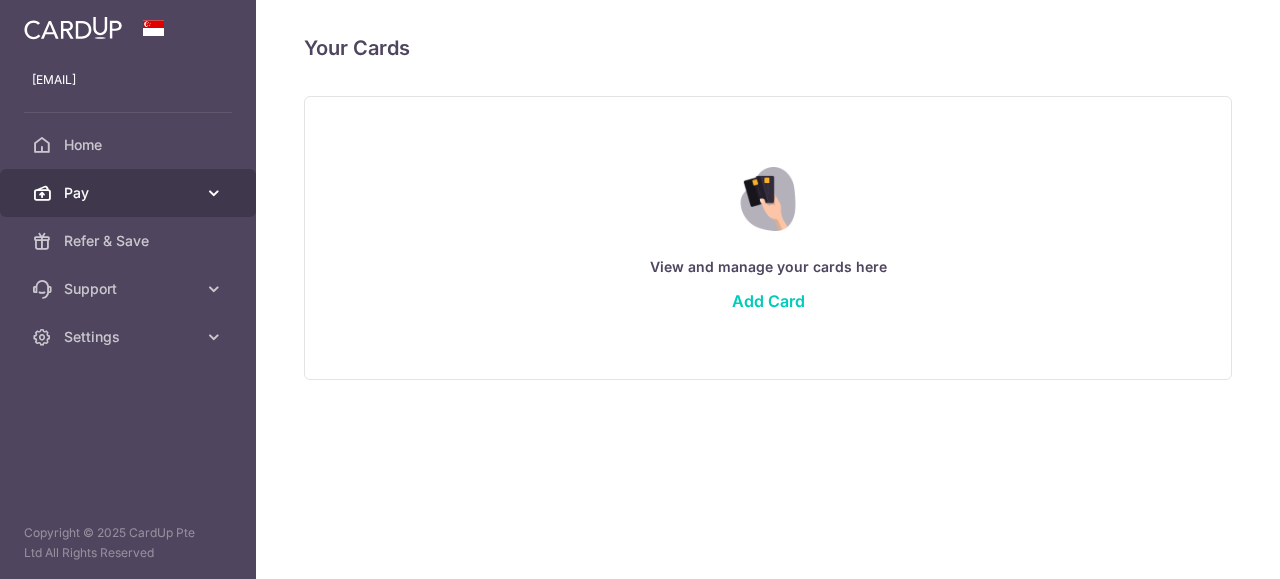 click at bounding box center [214, 193] 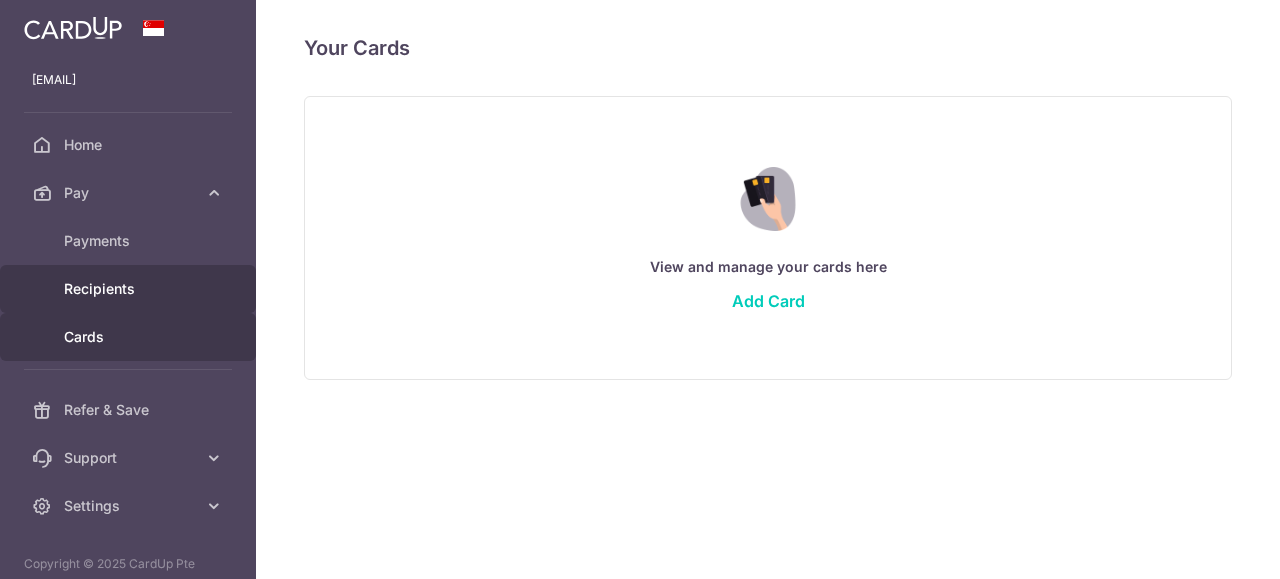 scroll, scrollTop: 0, scrollLeft: 0, axis: both 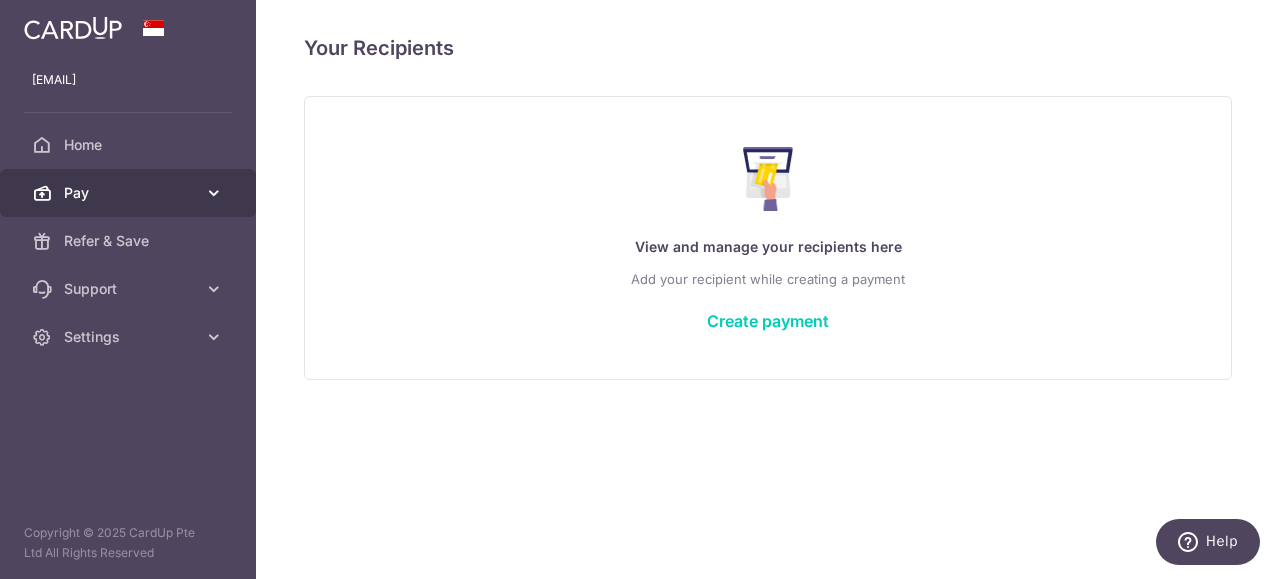 click at bounding box center (214, 193) 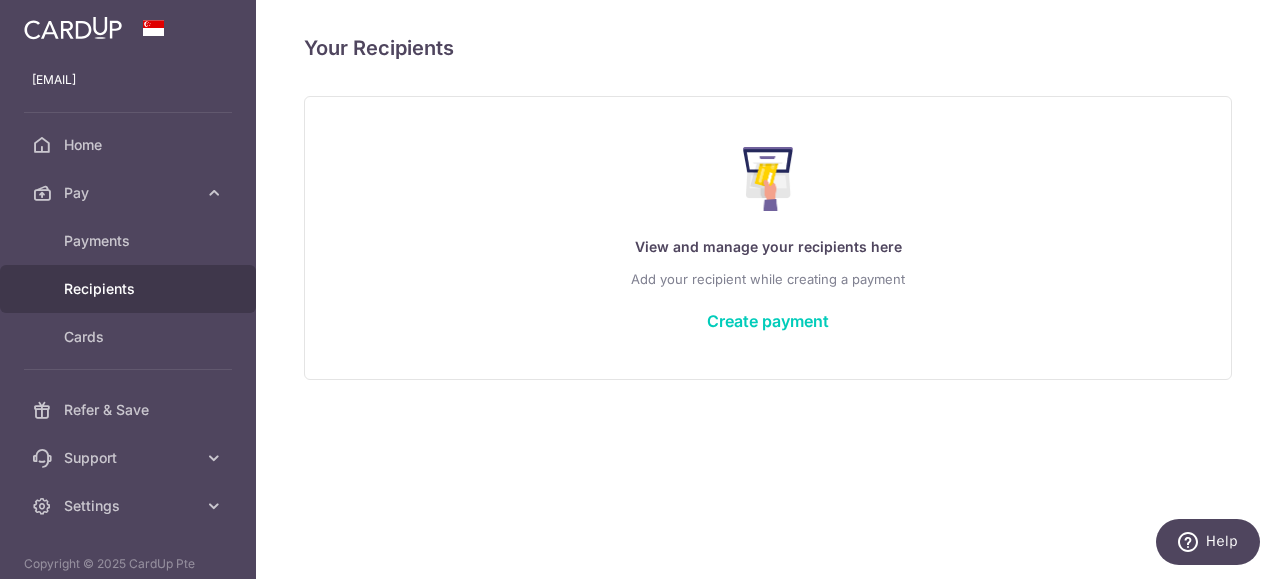 click on "Recipients" at bounding box center [130, 289] 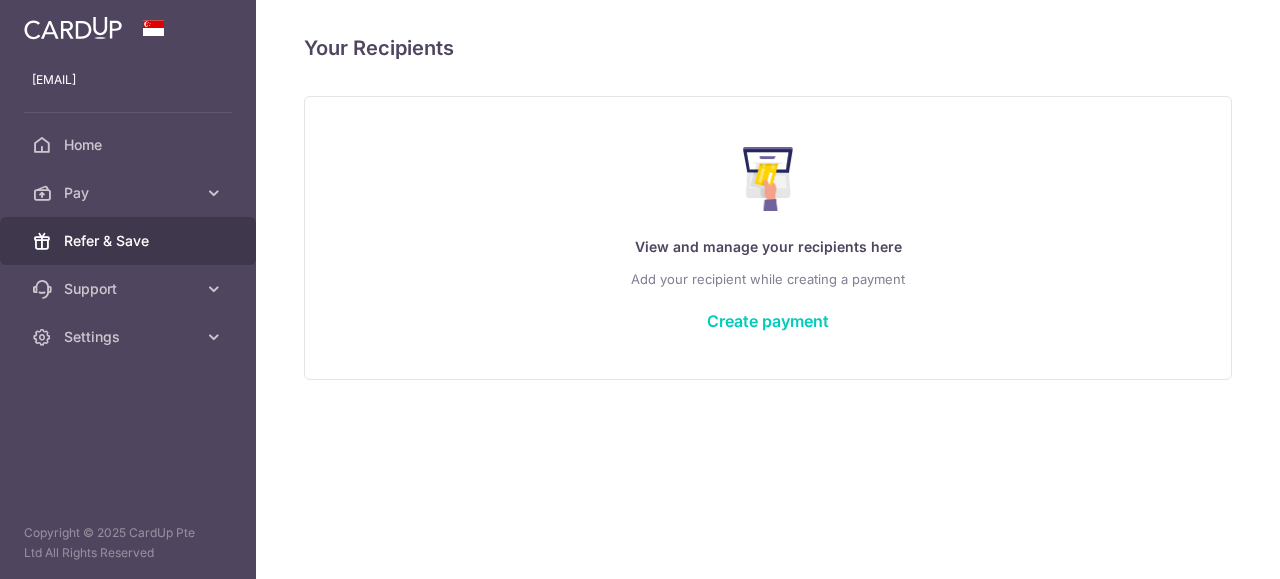 scroll, scrollTop: 0, scrollLeft: 0, axis: both 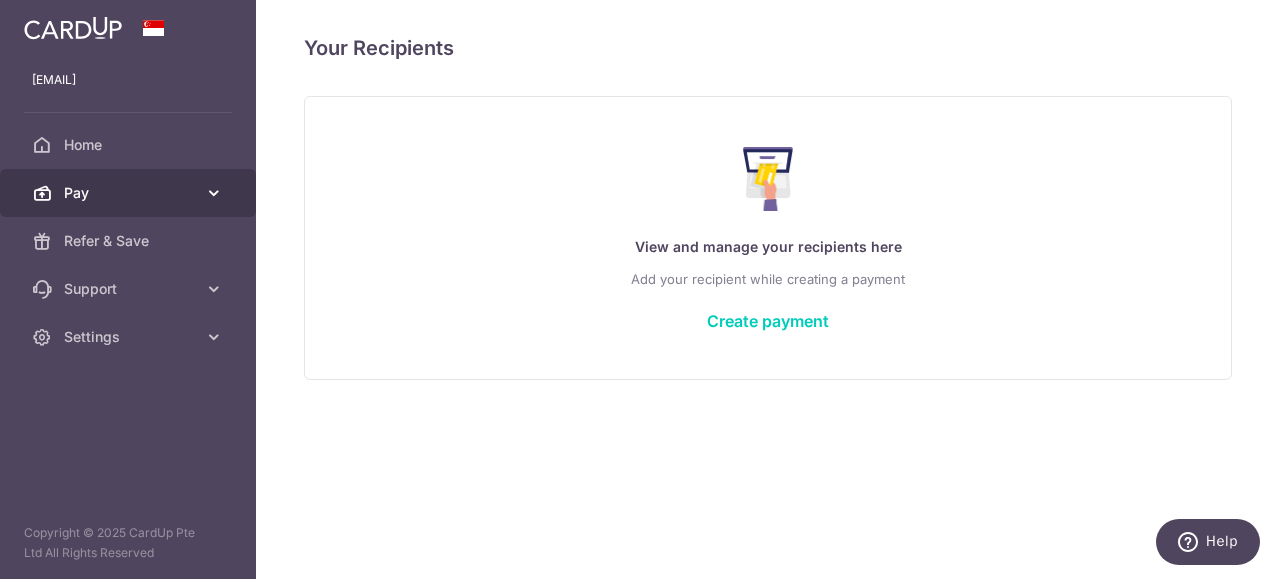 click on "Pay" at bounding box center (128, 193) 